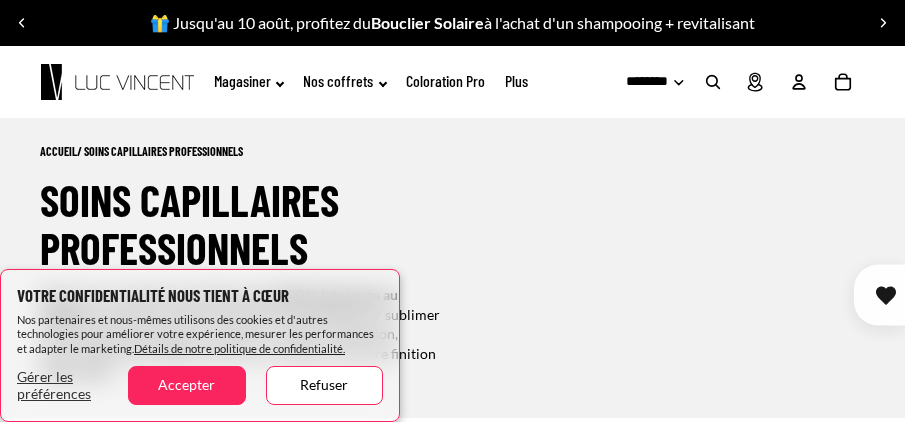 scroll, scrollTop: 500, scrollLeft: 0, axis: vertical 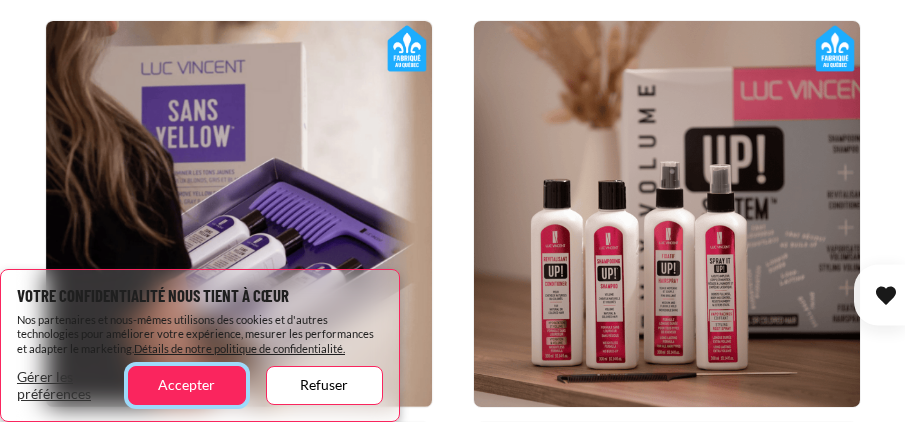 click on "Accepter" at bounding box center [186, 385] 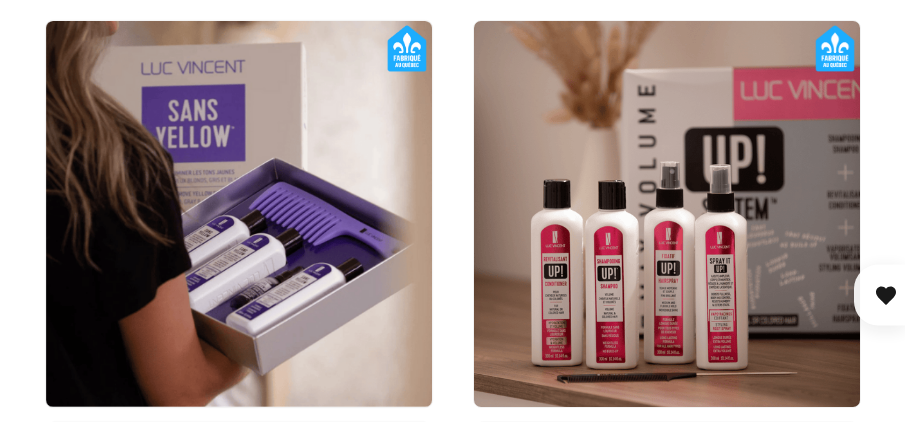scroll, scrollTop: 500, scrollLeft: 0, axis: vertical 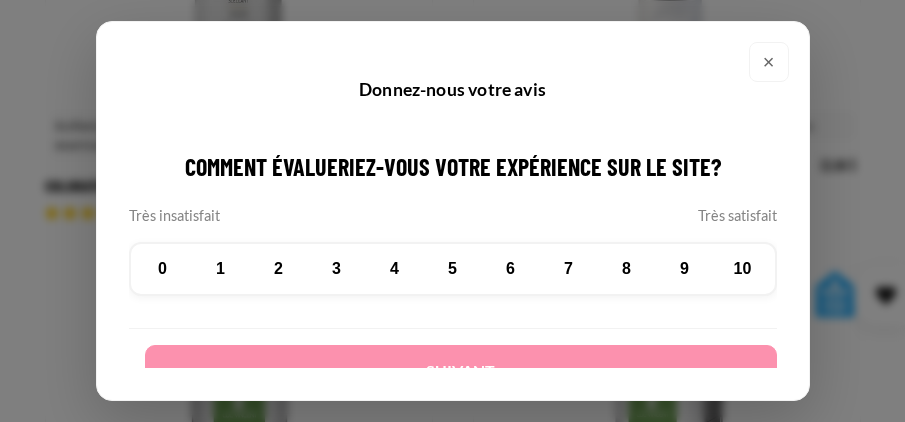 click on "×" at bounding box center (769, 62) 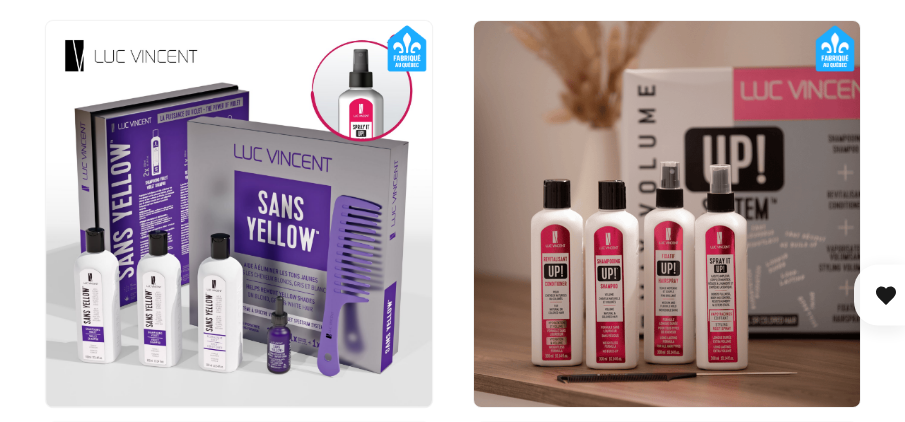 click 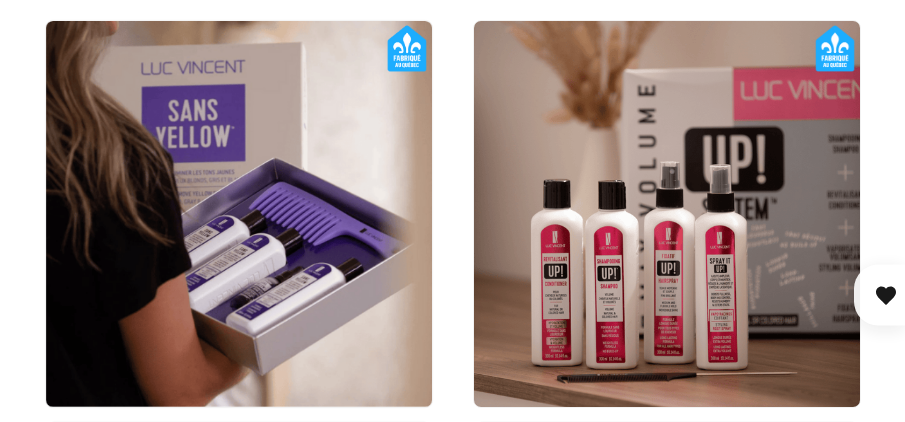 scroll, scrollTop: 0, scrollLeft: 387, axis: horizontal 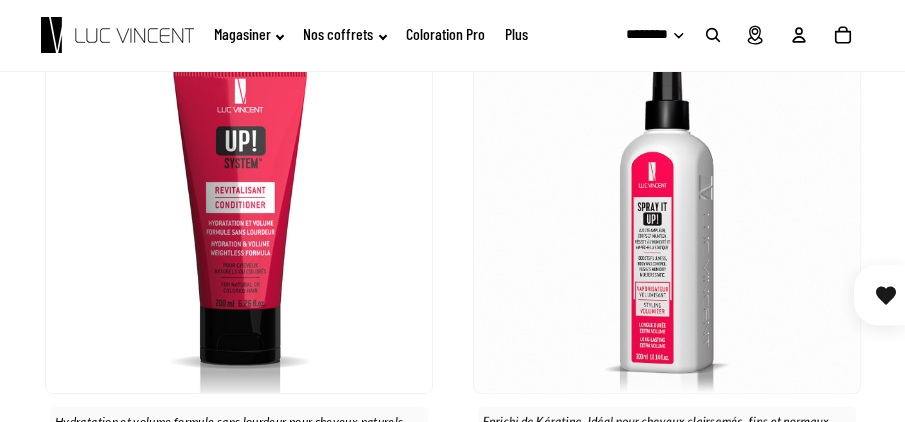 click 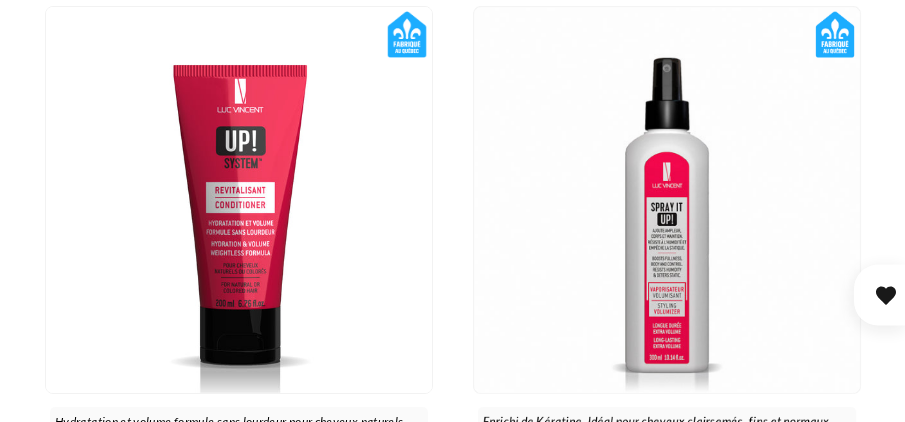 scroll, scrollTop: 2434, scrollLeft: 0, axis: vertical 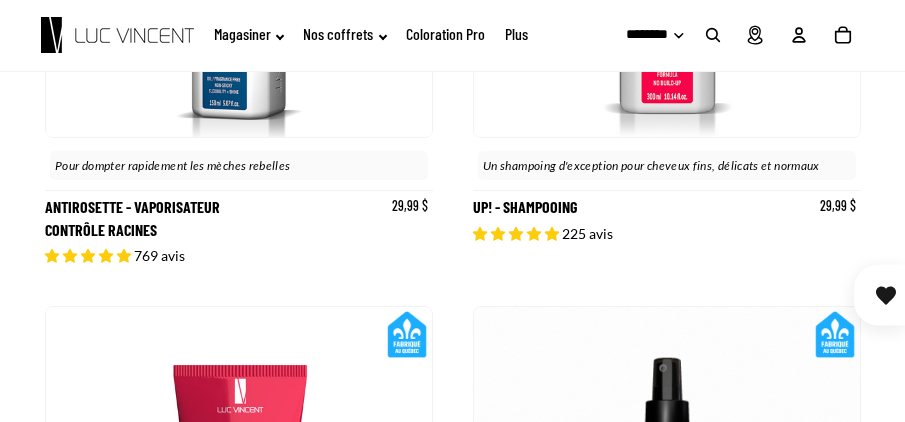 click 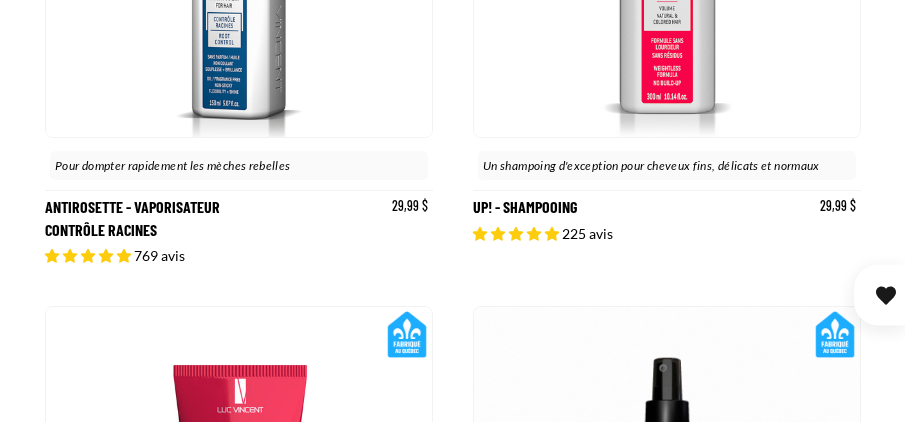 scroll, scrollTop: 2000, scrollLeft: 0, axis: vertical 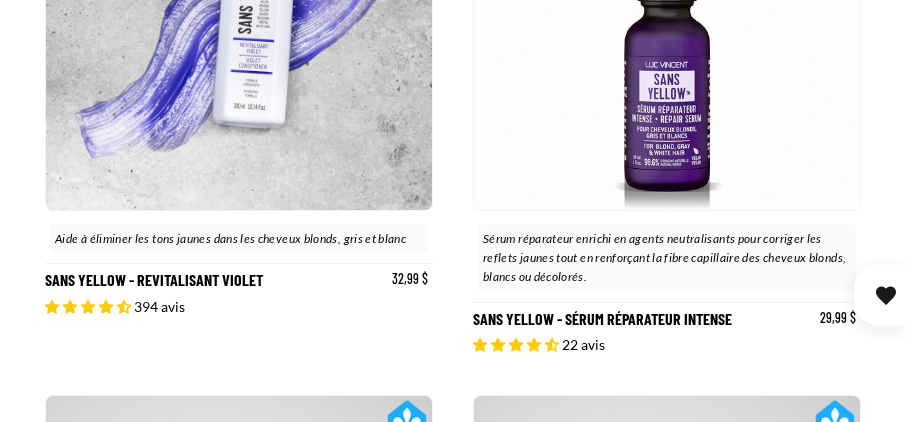 click at bounding box center (239, 17) 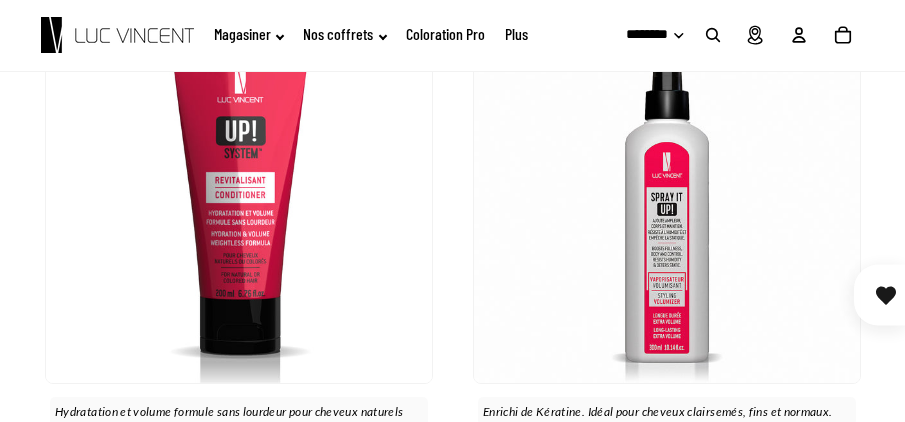 scroll, scrollTop: 2201, scrollLeft: 0, axis: vertical 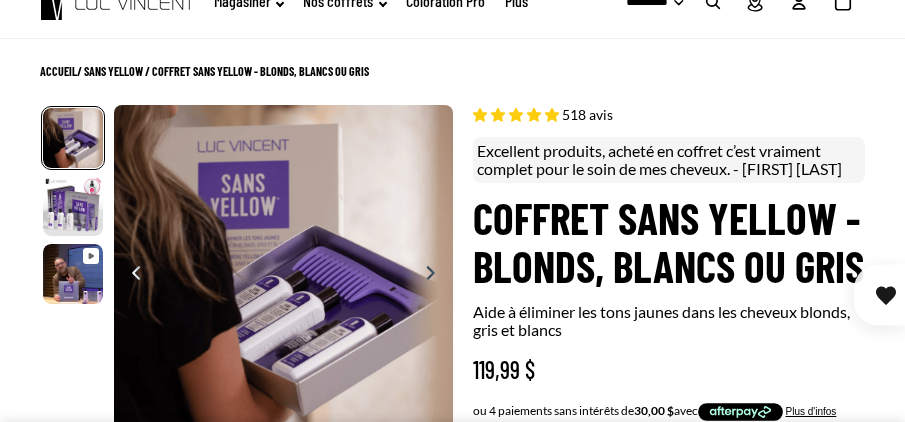 select on "**********" 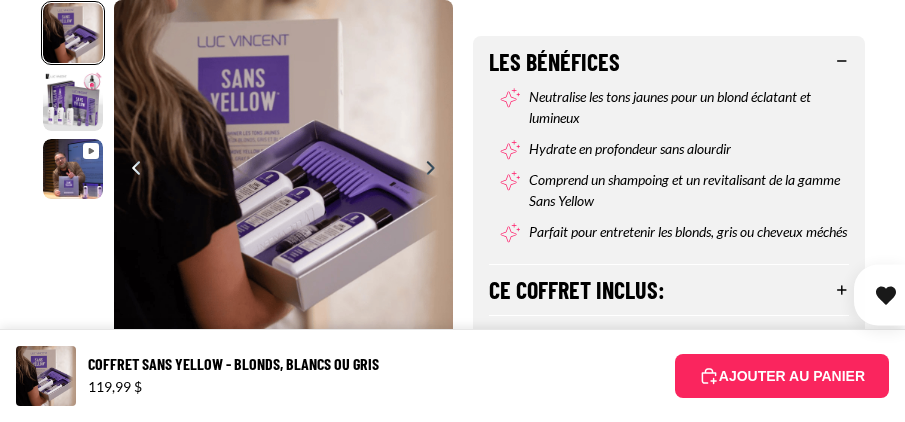 scroll, scrollTop: 980, scrollLeft: 0, axis: vertical 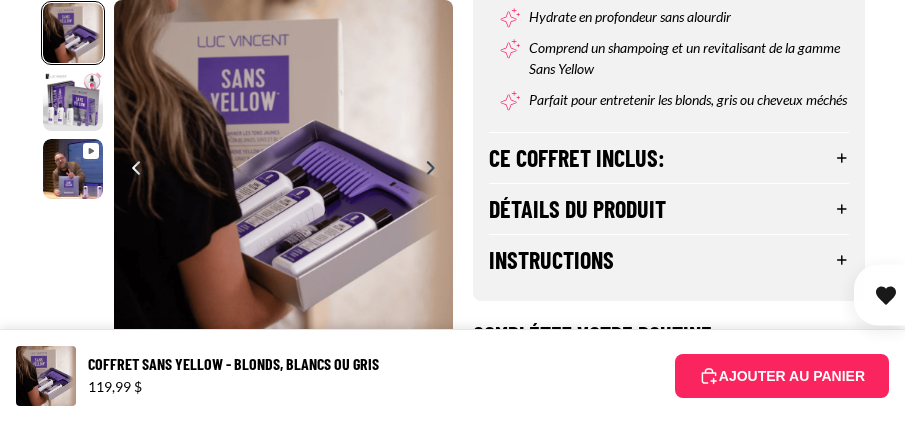 click on "Ce coffret inclus:" at bounding box center [669, 158] 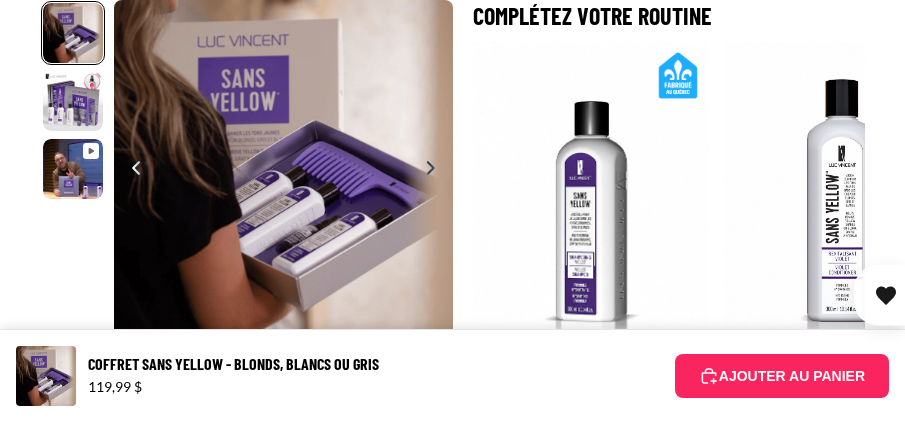 scroll, scrollTop: 2080, scrollLeft: 0, axis: vertical 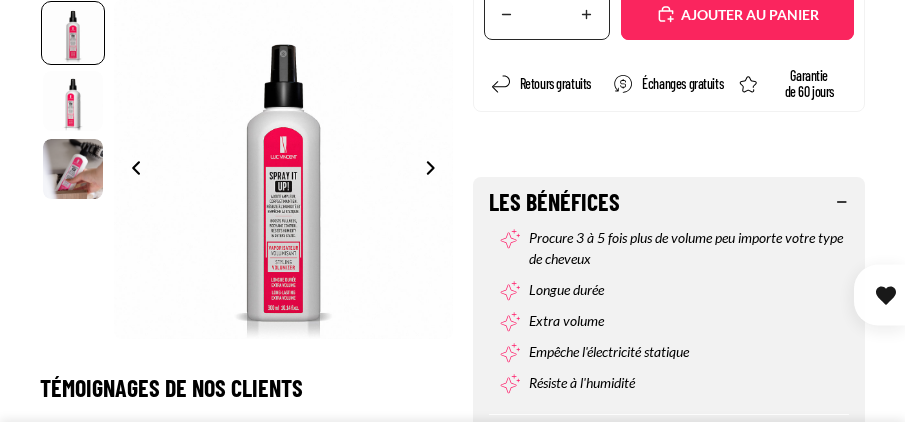 select on "**********" 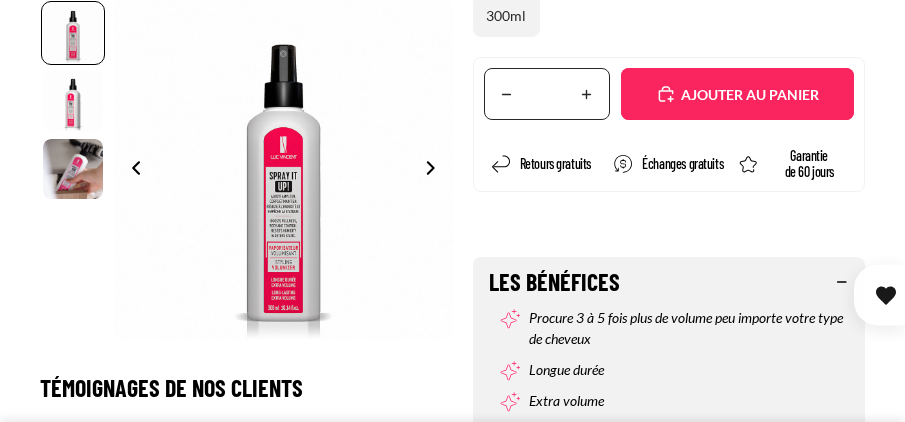 scroll, scrollTop: 600, scrollLeft: 0, axis: vertical 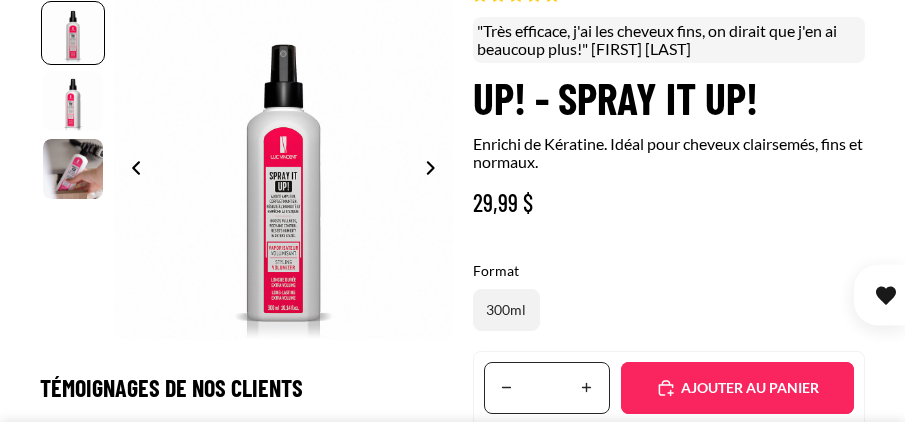 select on "**********" 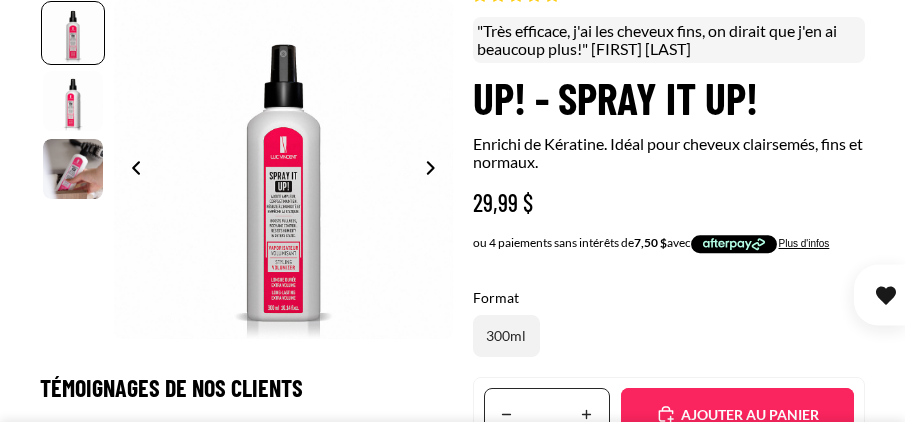 click on "Ajouté" at bounding box center (737, 414) 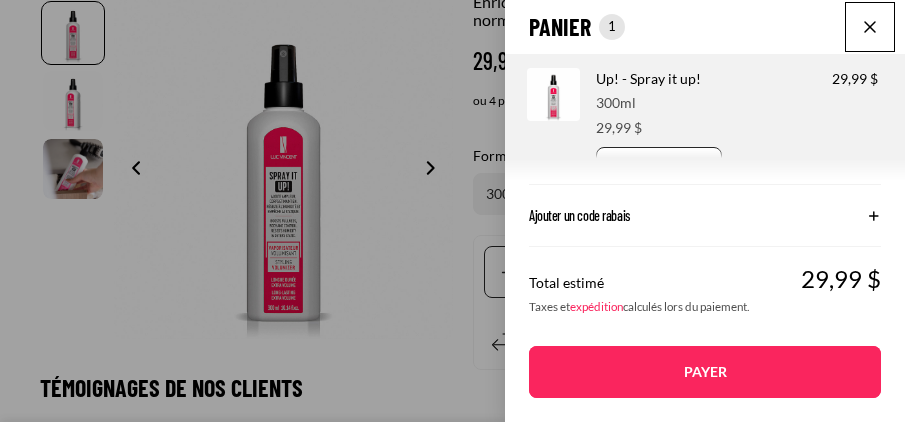 scroll, scrollTop: 500, scrollLeft: 0, axis: vertical 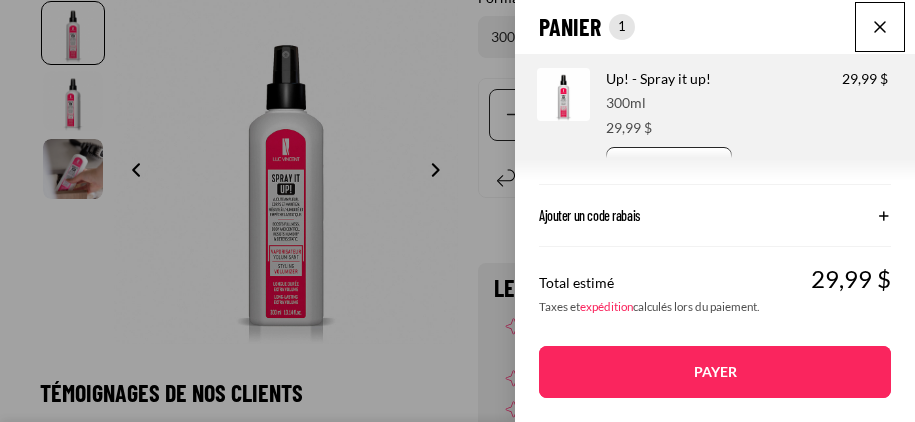 click on "Panier
Nombre total d'articles dans le panier: 1
1
1
Total du panier
29,99CAD
Image de produit
Informations sur le produit
Quantité
Nombre total de produits
Up! - Spray it up!
Format:
300ml Prix" 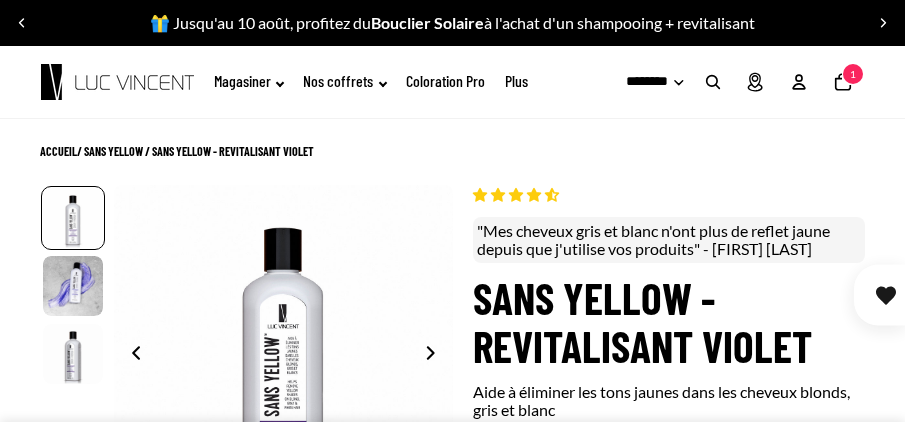 scroll, scrollTop: 0, scrollLeft: 0, axis: both 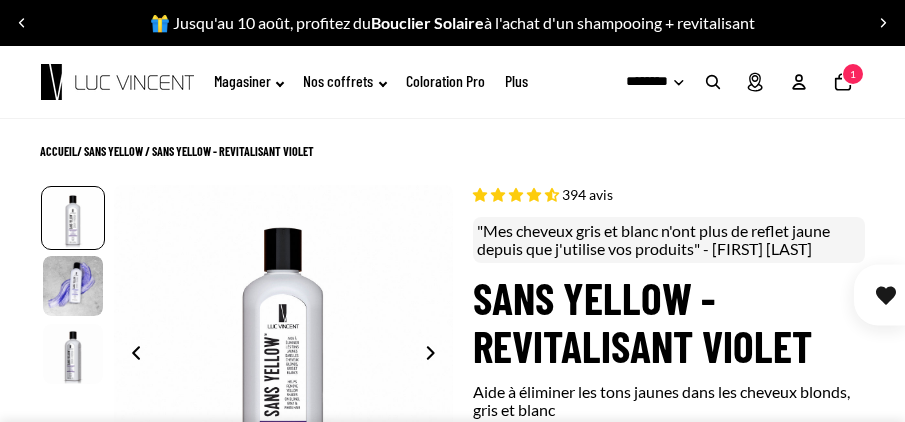 select on "**********" 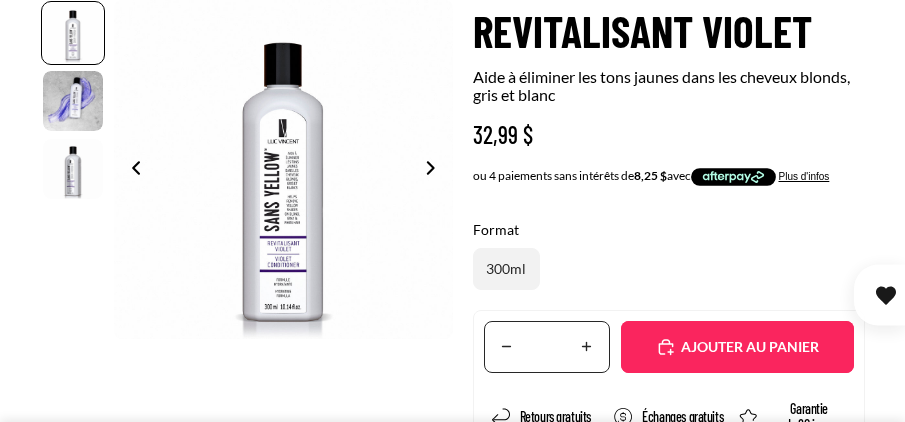 scroll, scrollTop: 400, scrollLeft: 0, axis: vertical 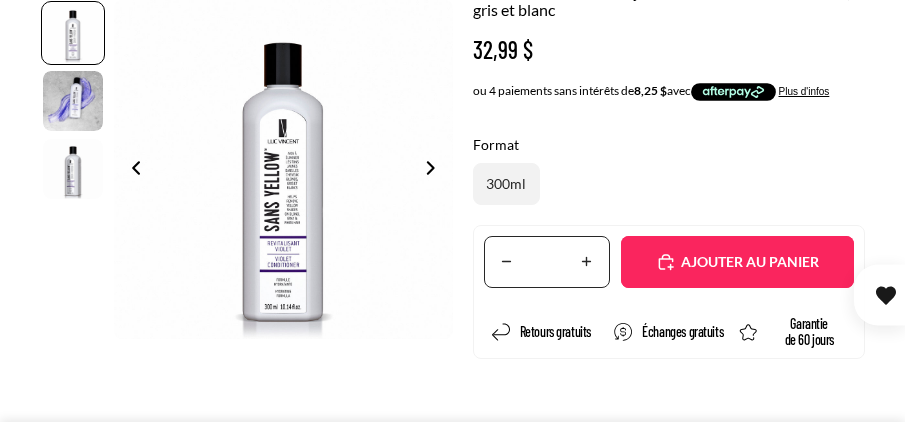 click on "Ajouté" at bounding box center [747, 262] 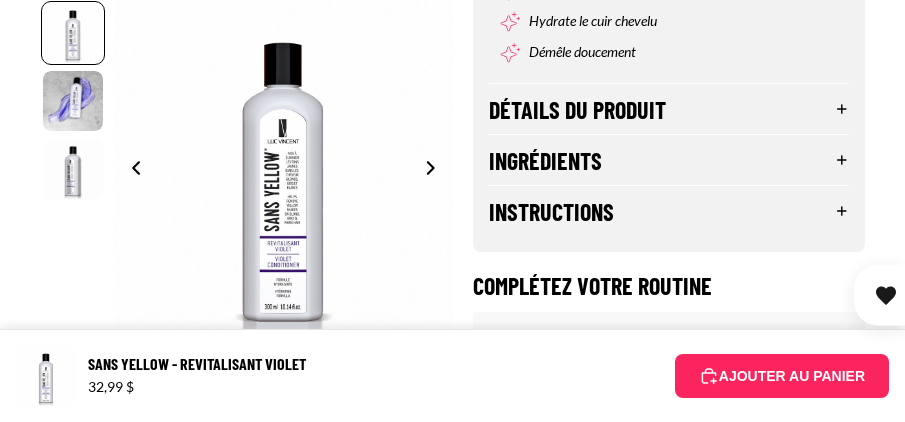 scroll, scrollTop: 900, scrollLeft: 0, axis: vertical 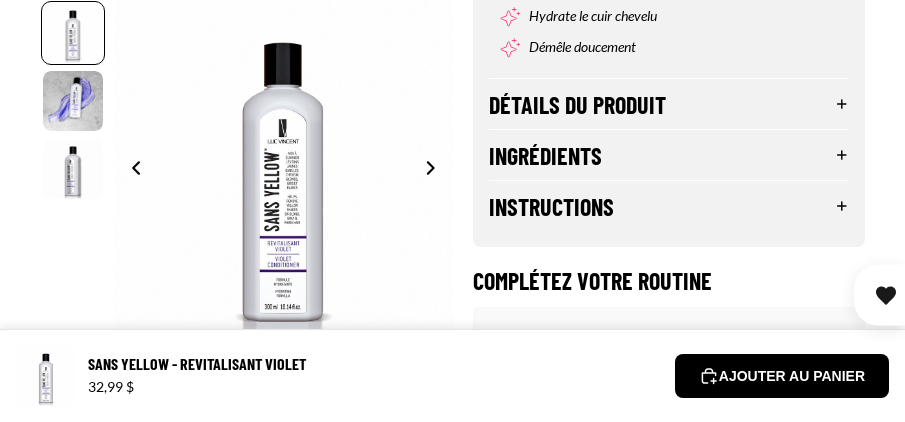click on "AJOUTER AU PANIER" at bounding box center [782, 376] 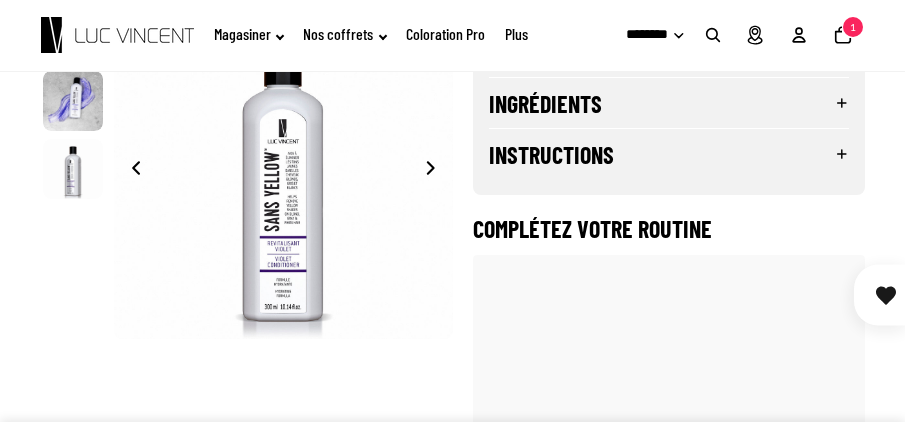 scroll, scrollTop: 252, scrollLeft: 0, axis: vertical 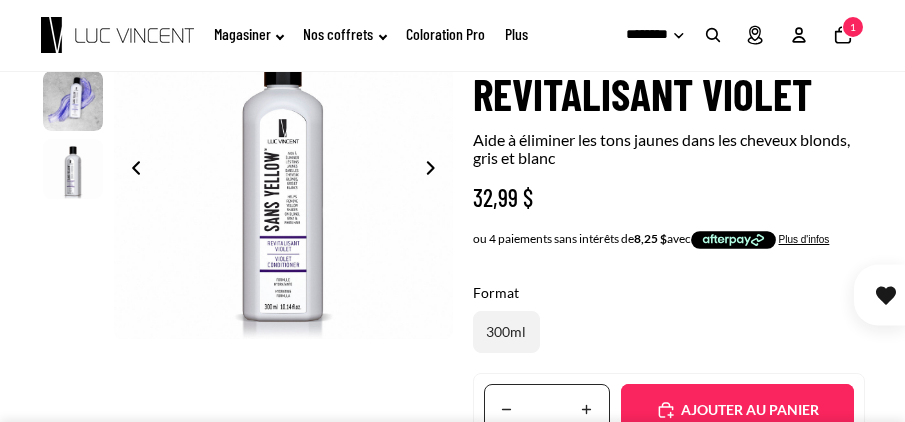 click on "Nombre total d'articles dans le panier: 1
1" 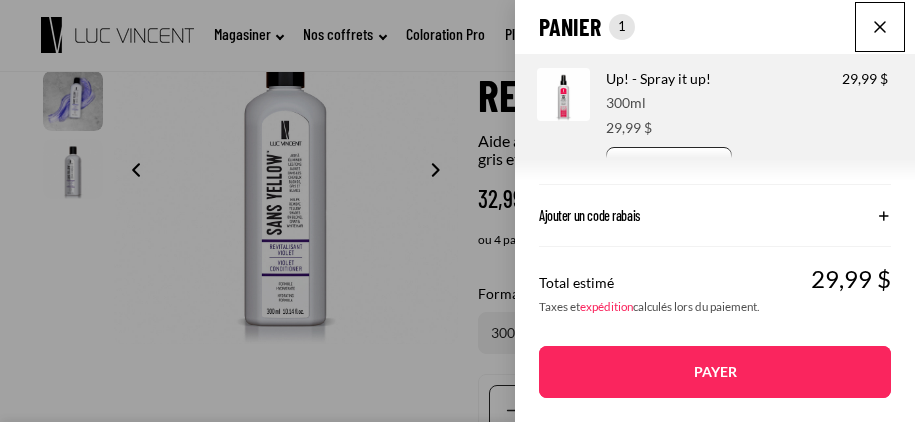 click at bounding box center (880, 27) 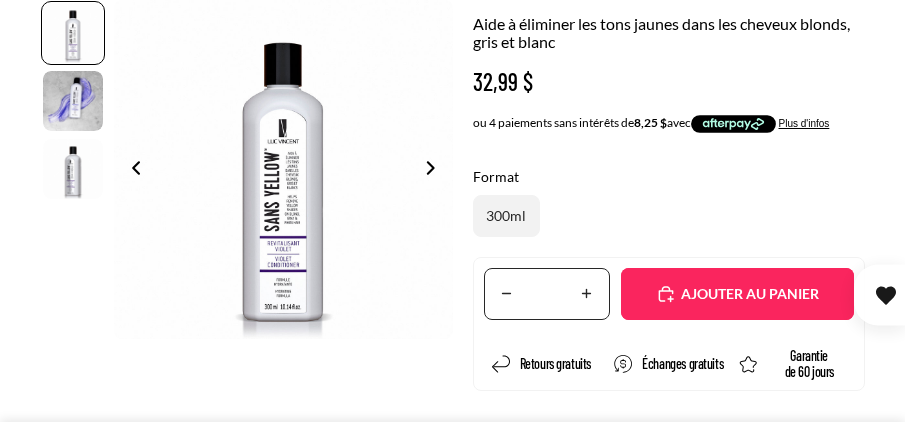 scroll, scrollTop: 452, scrollLeft: 0, axis: vertical 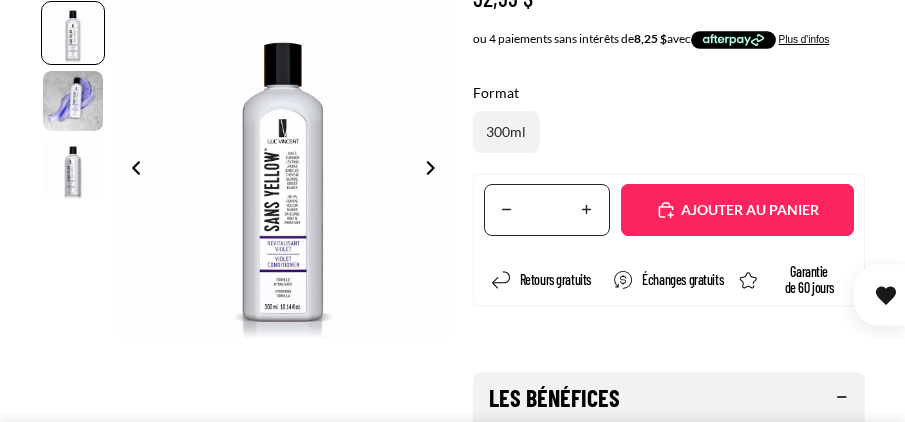 click on "Ajouté" at bounding box center (737, 210) 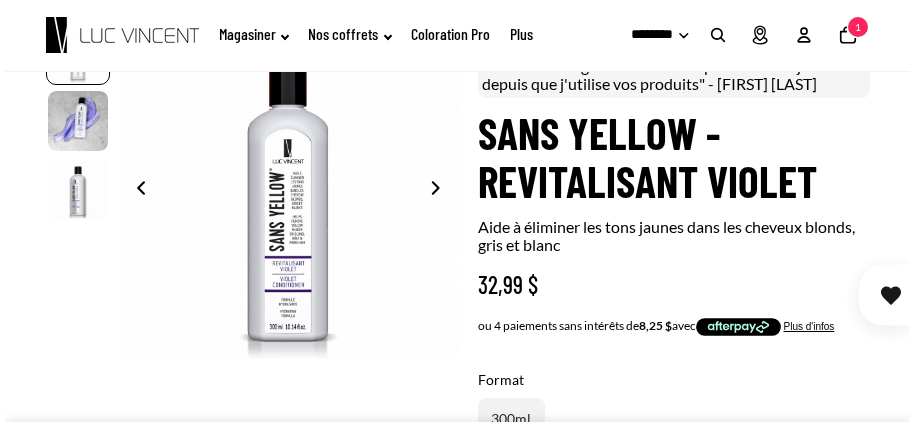 scroll, scrollTop: 52, scrollLeft: 0, axis: vertical 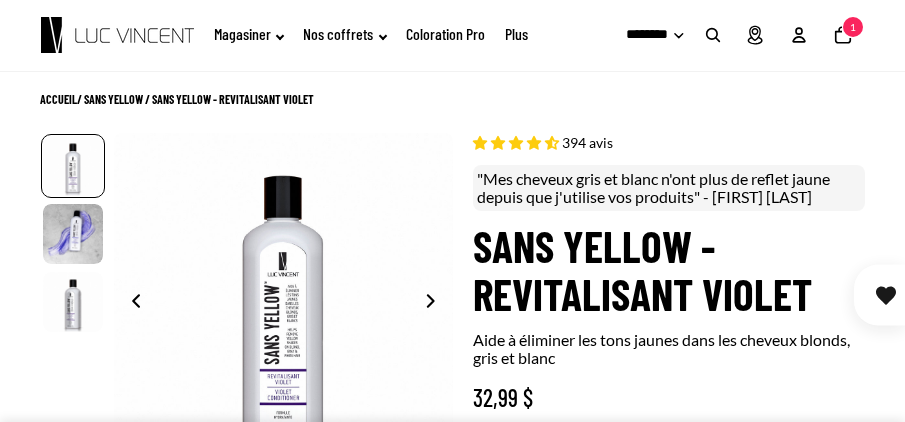 click on "Nombre total d'articles dans le panier: 1
1" 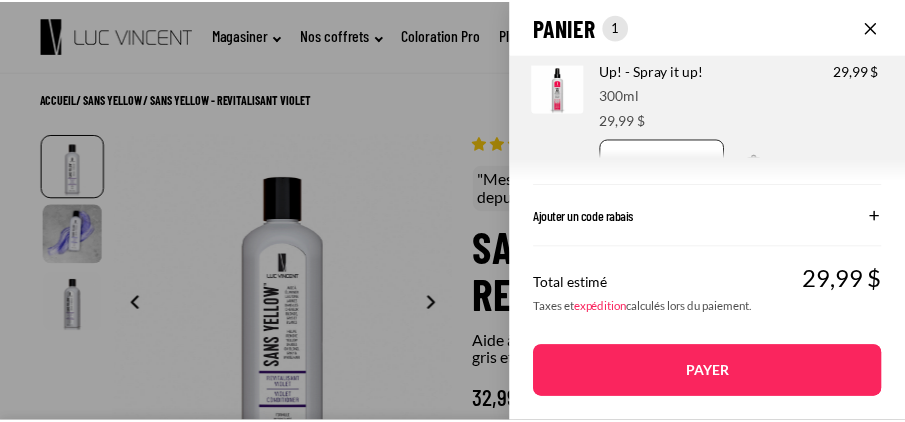 scroll, scrollTop: 0, scrollLeft: 0, axis: both 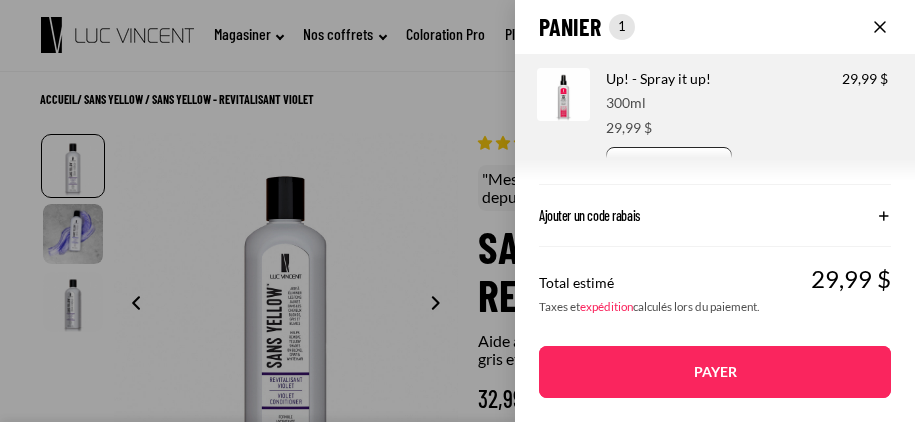 click on "Panier
Nombre total d'articles dans le panier: 1
1
1
Total du panier
29,99CAD
Image de produit
Informations sur le produit
Quantité
Nombre total de produits
Up! - Spray it up!
Format:
300ml Prix" 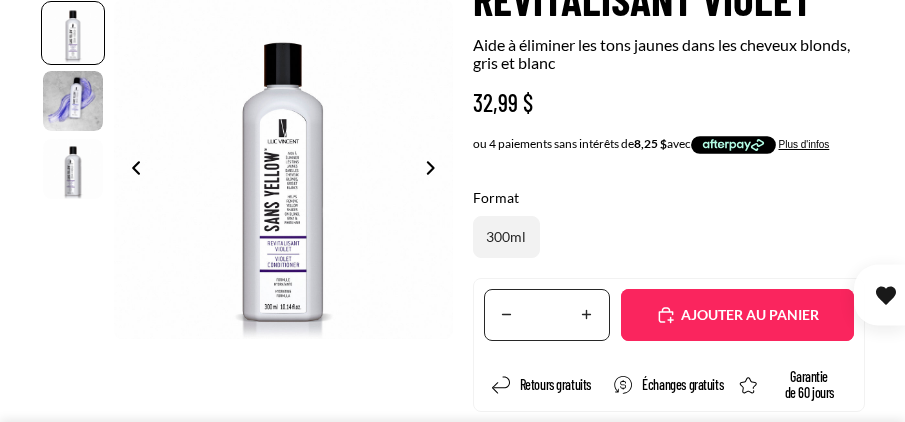 scroll, scrollTop: 352, scrollLeft: 0, axis: vertical 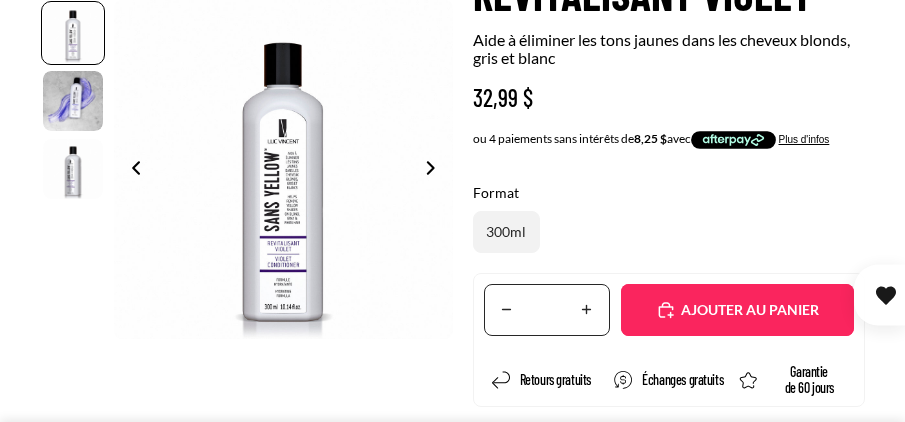 click on "Ajouté" at bounding box center (747, 310) 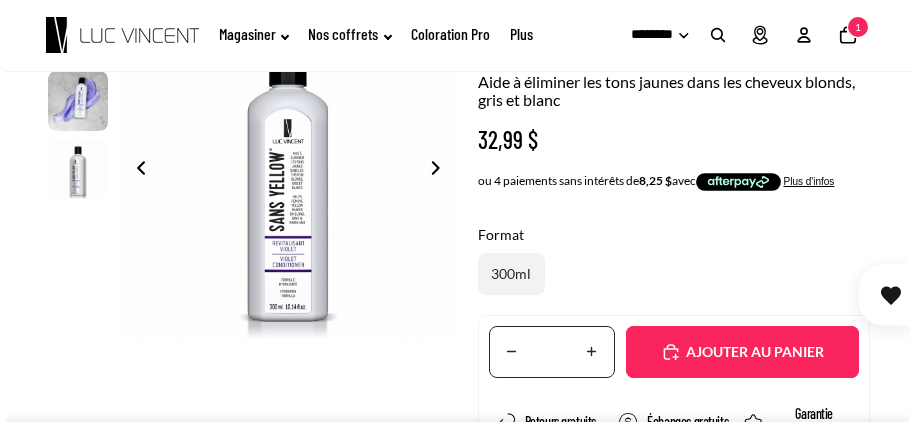 scroll, scrollTop: 300, scrollLeft: 0, axis: vertical 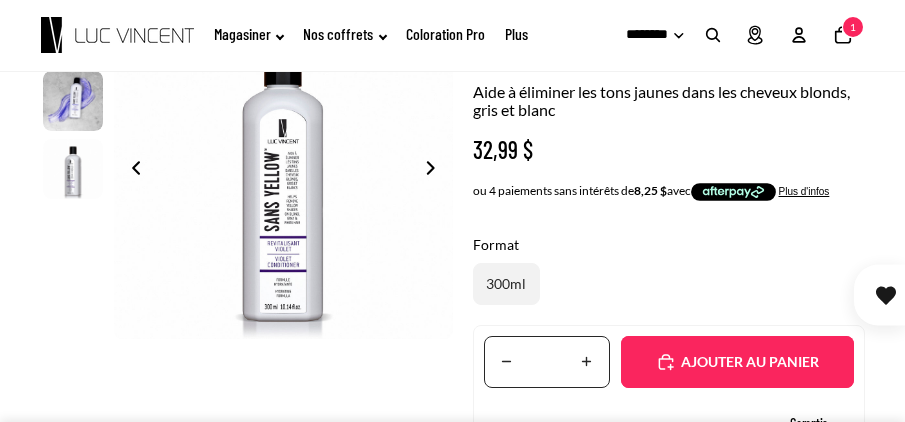 click on "Nombre total d'articles dans le panier: 1
1" 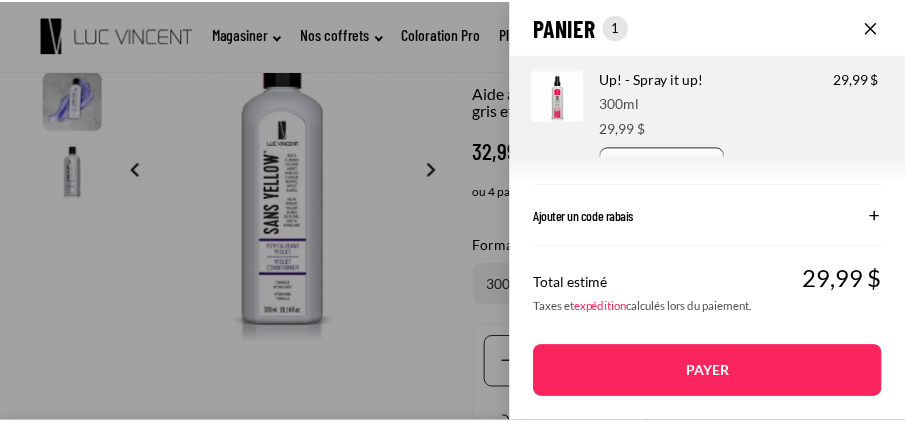 scroll, scrollTop: 34, scrollLeft: 0, axis: vertical 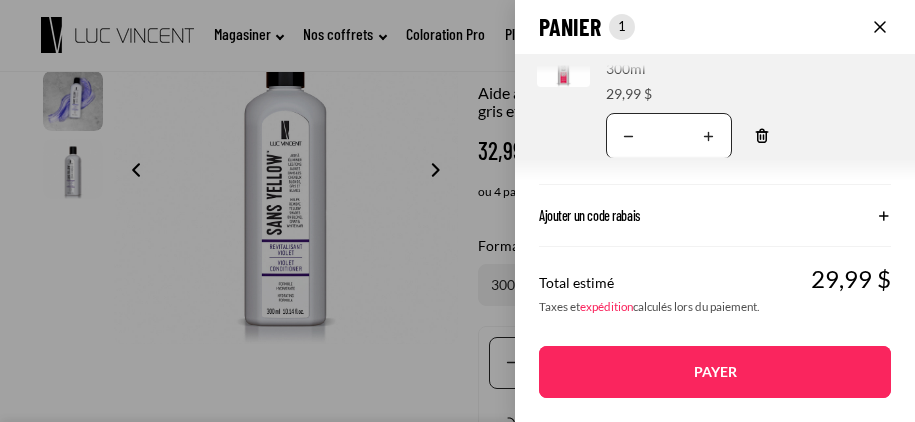 click on "Payer" at bounding box center (715, 372) 